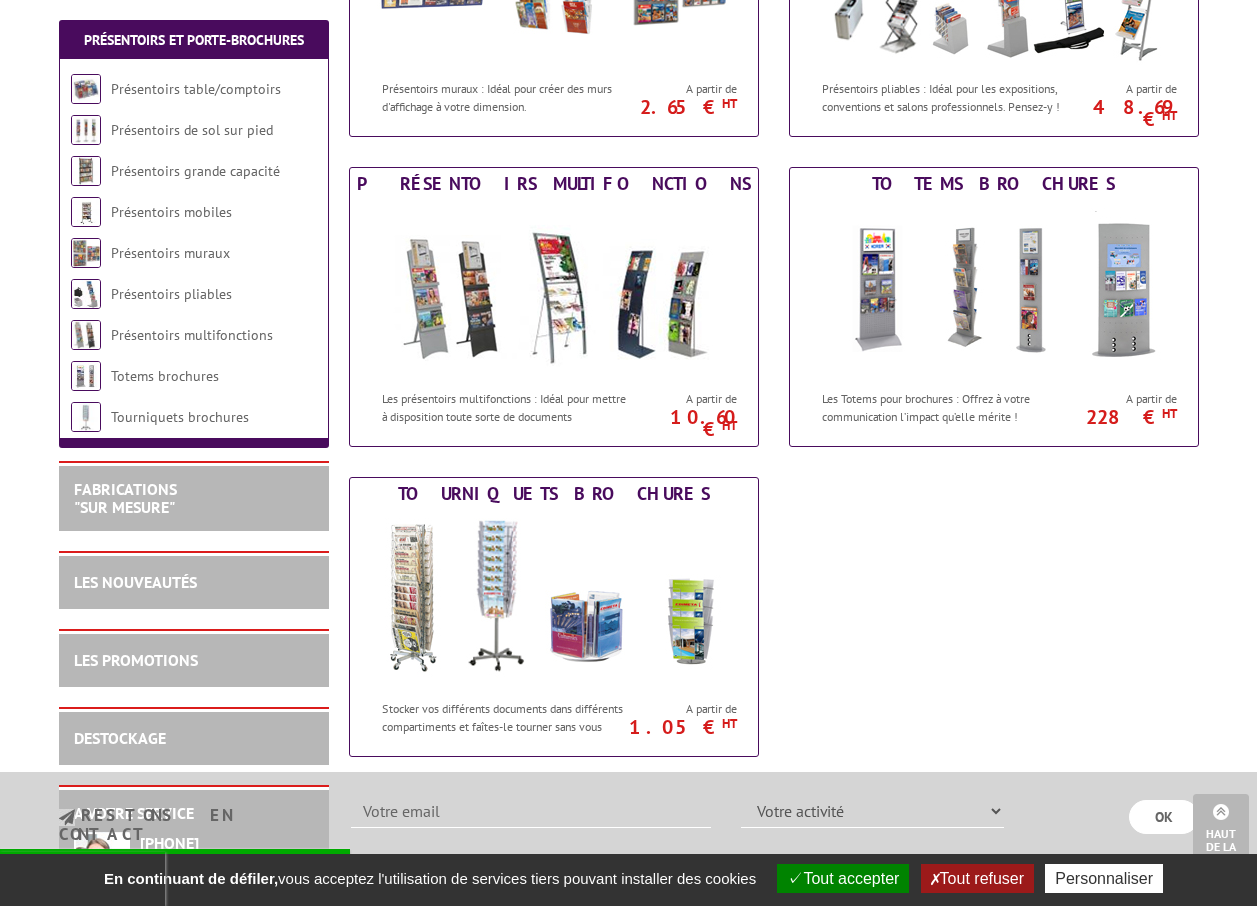 scroll, scrollTop: 1100, scrollLeft: 0, axis: vertical 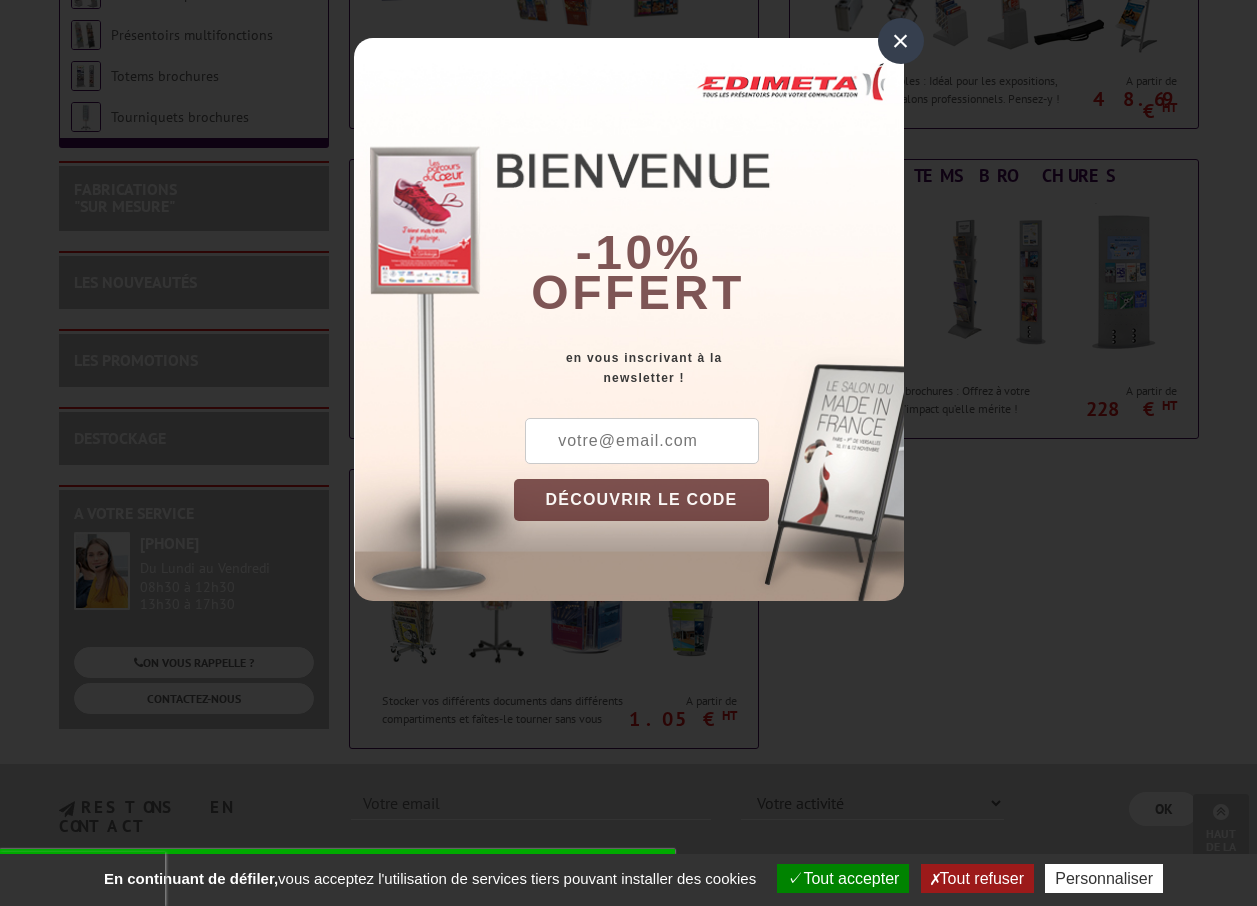 click on "×" at bounding box center [901, 41] 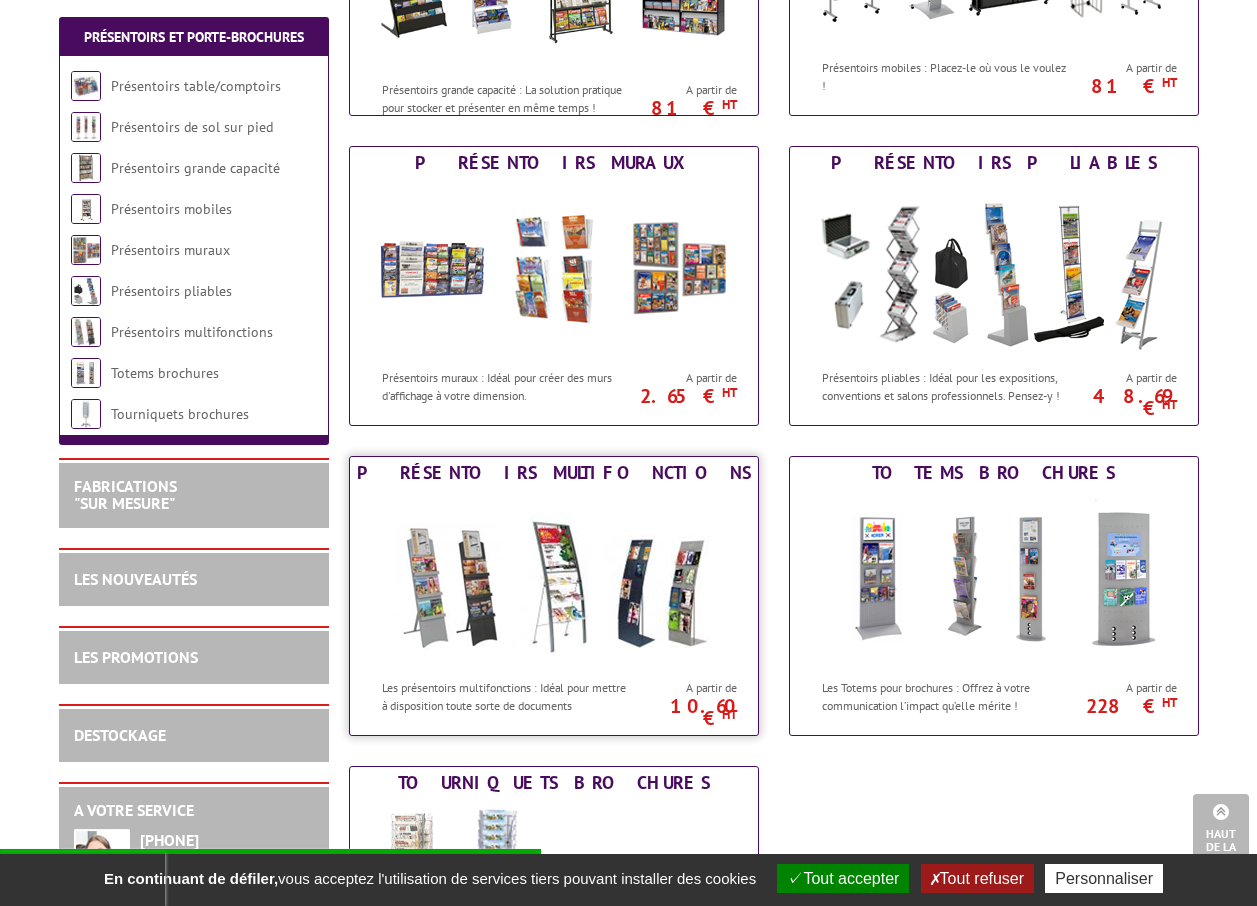 scroll, scrollTop: 800, scrollLeft: 0, axis: vertical 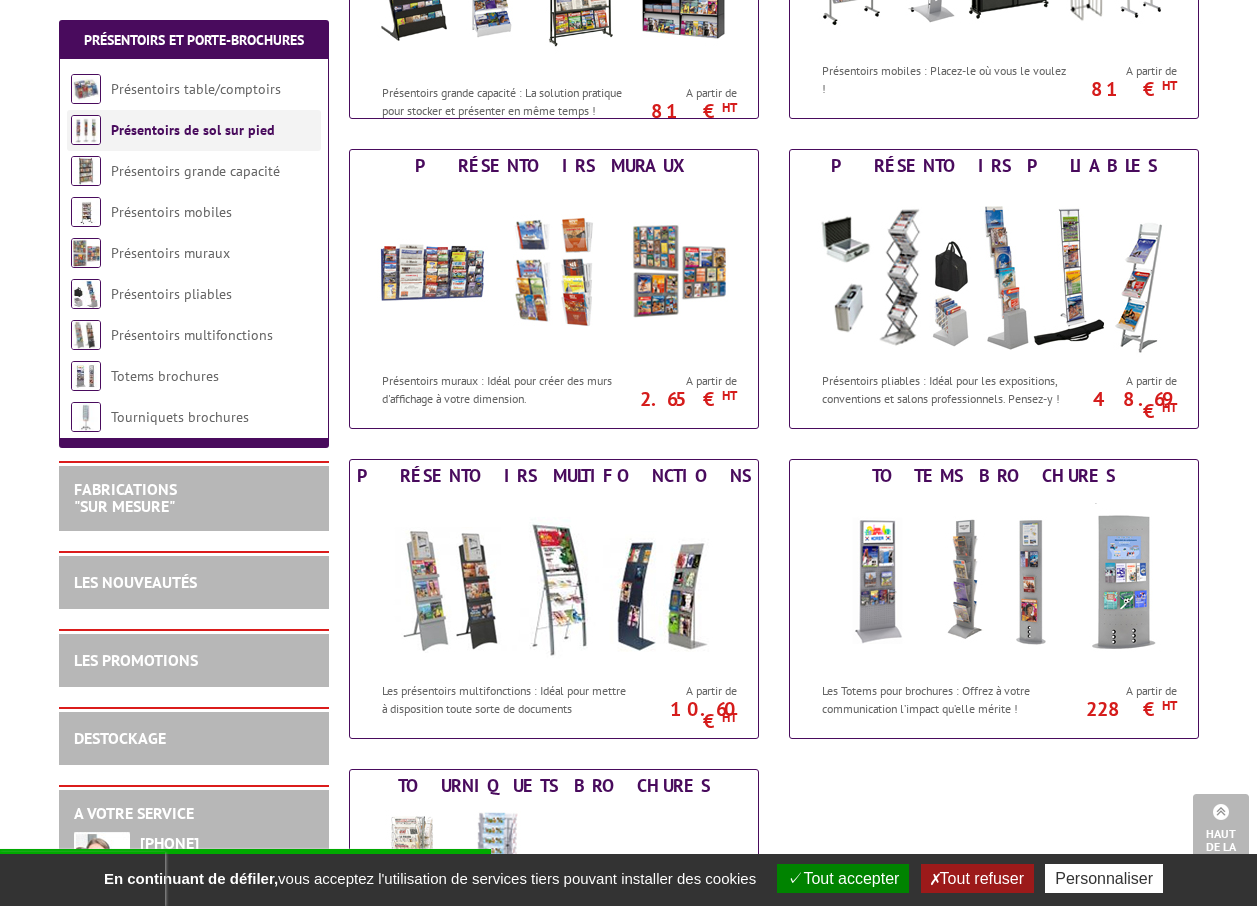 click on "Présentoirs de sol sur pied" at bounding box center [193, 130] 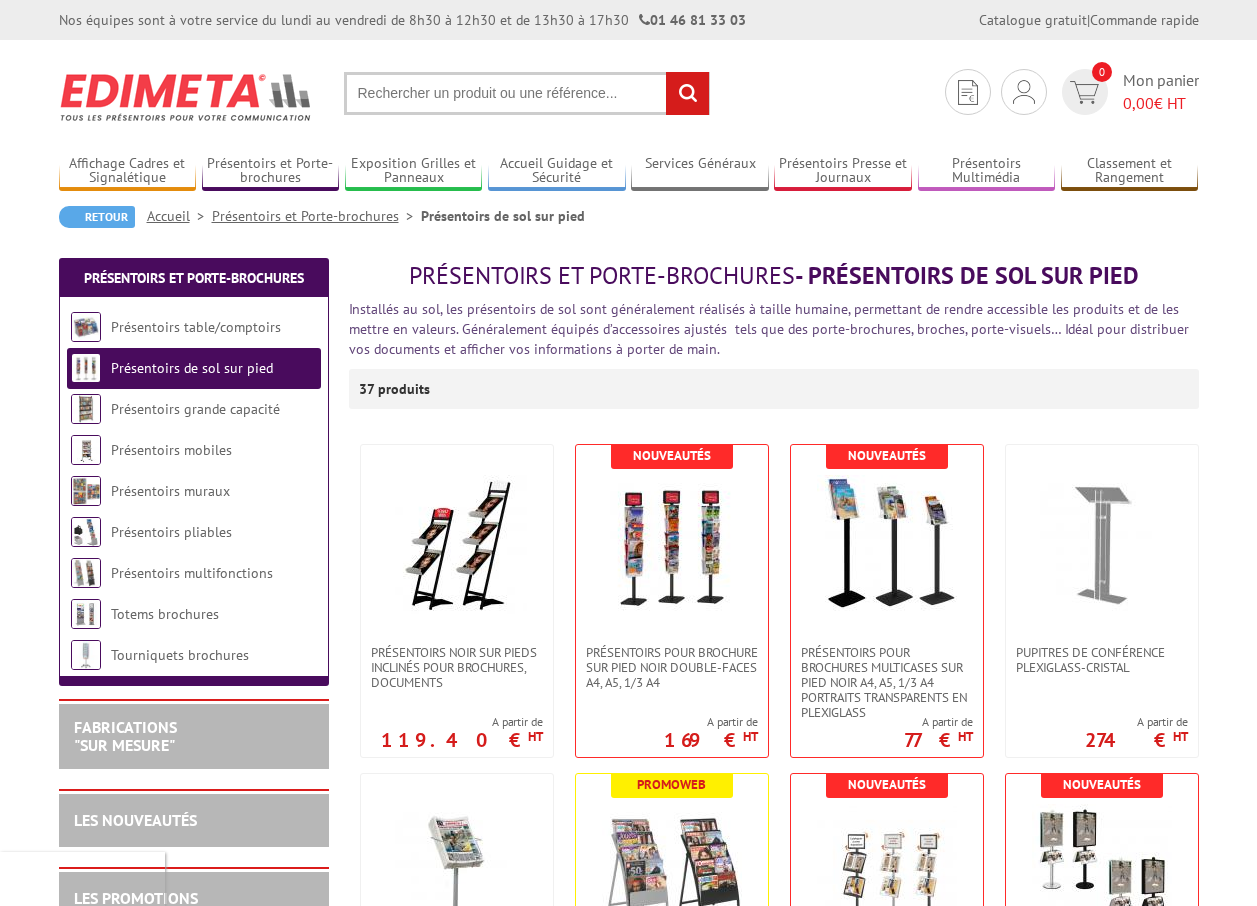 scroll, scrollTop: 500, scrollLeft: 0, axis: vertical 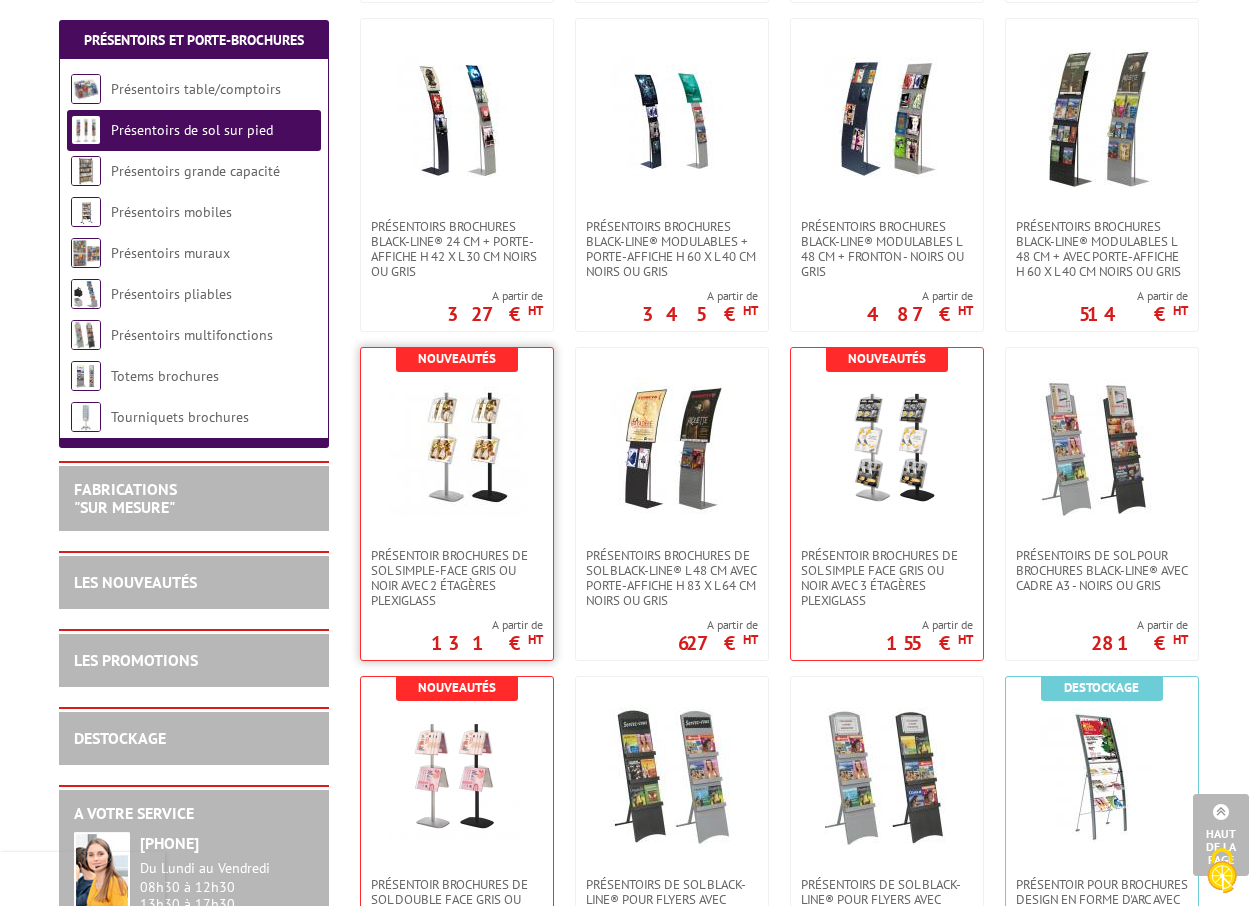 click at bounding box center [457, 448] 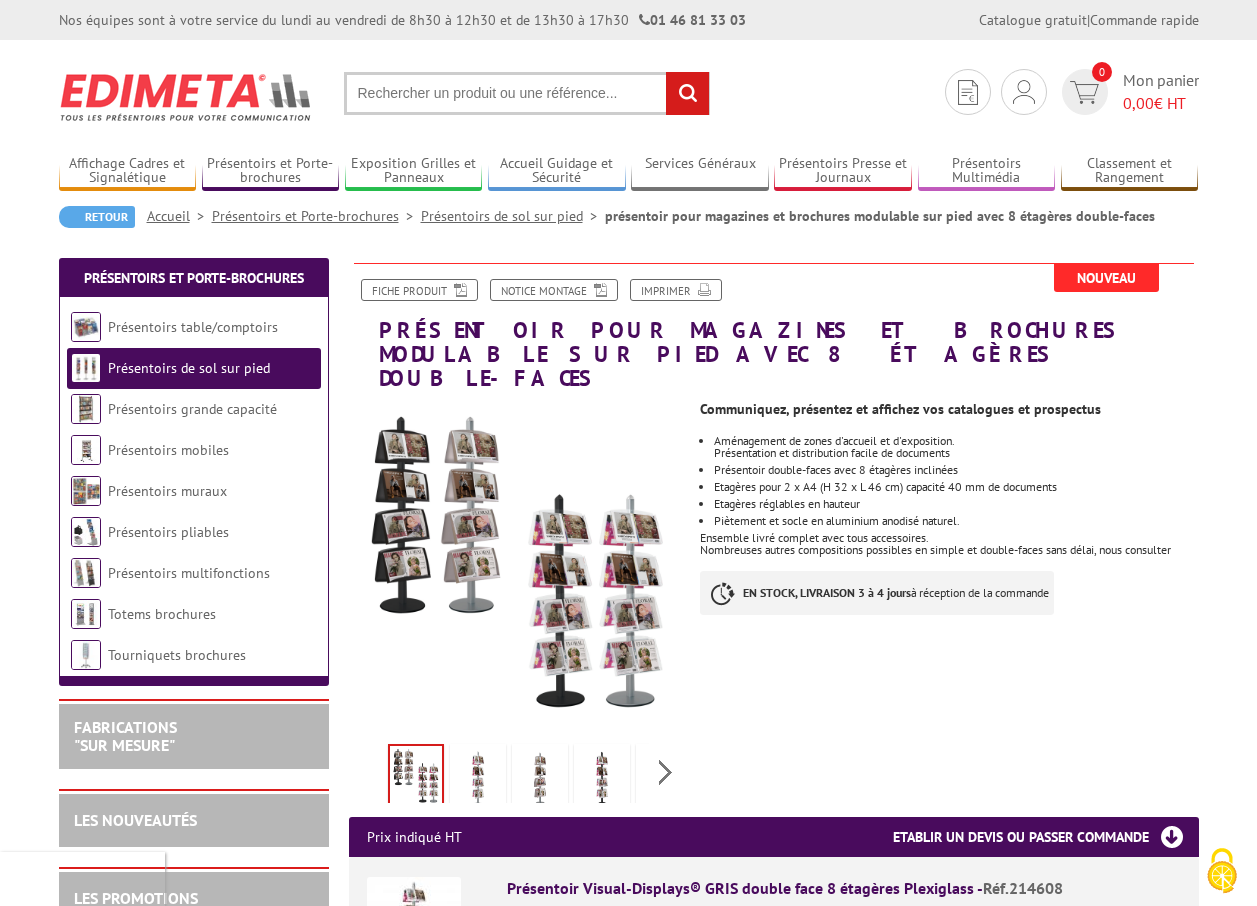 scroll, scrollTop: 0, scrollLeft: 0, axis: both 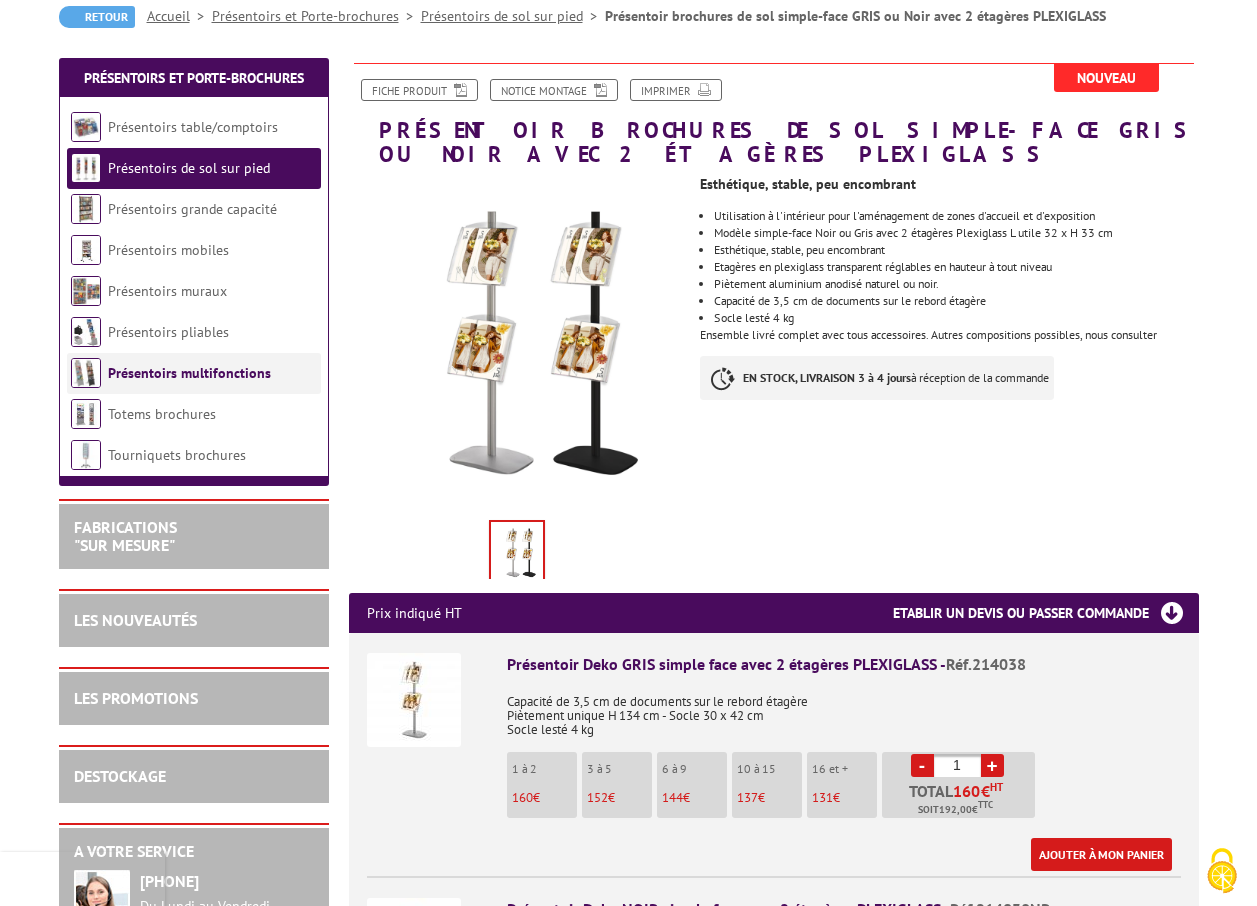 click on "Présentoirs multifonctions" at bounding box center [194, 373] 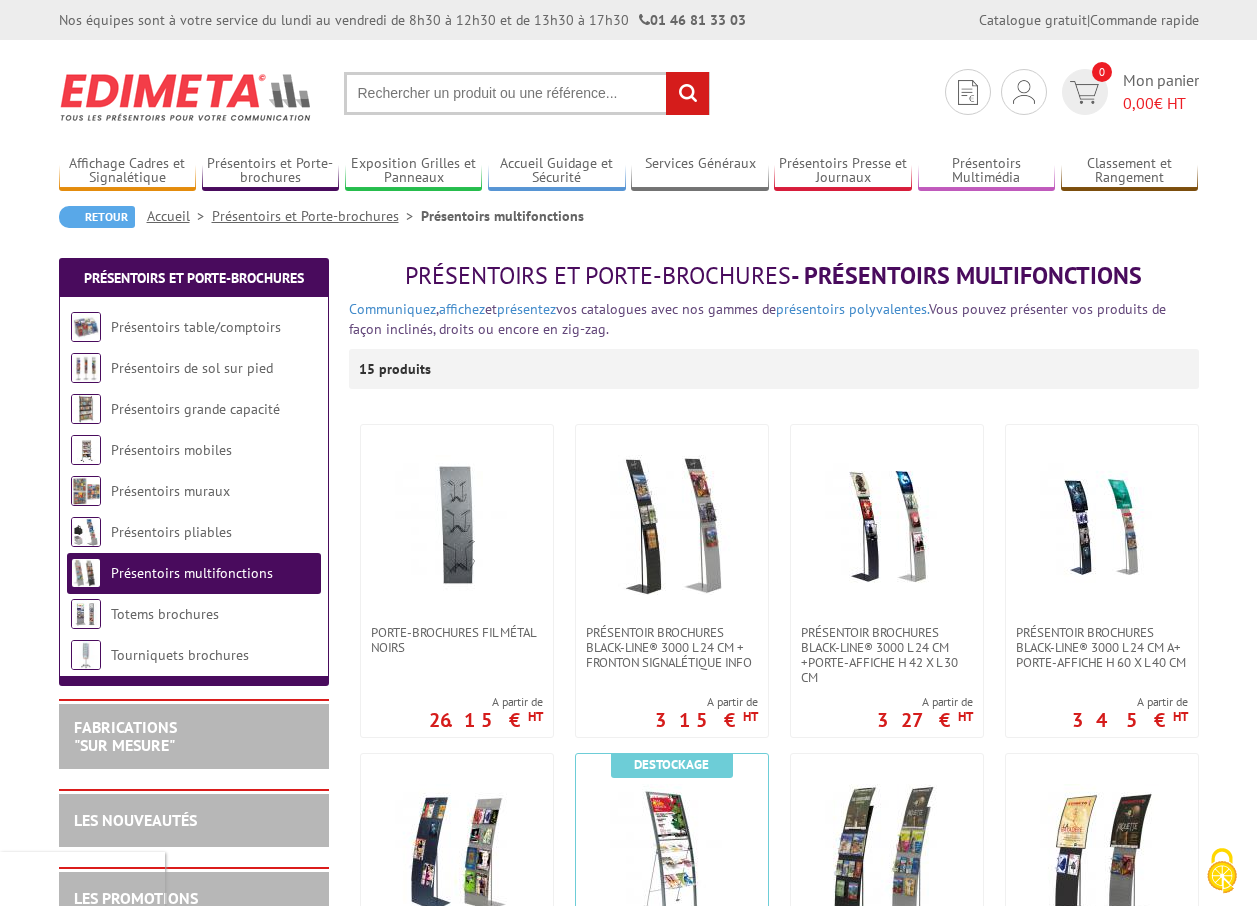 scroll, scrollTop: 0, scrollLeft: 0, axis: both 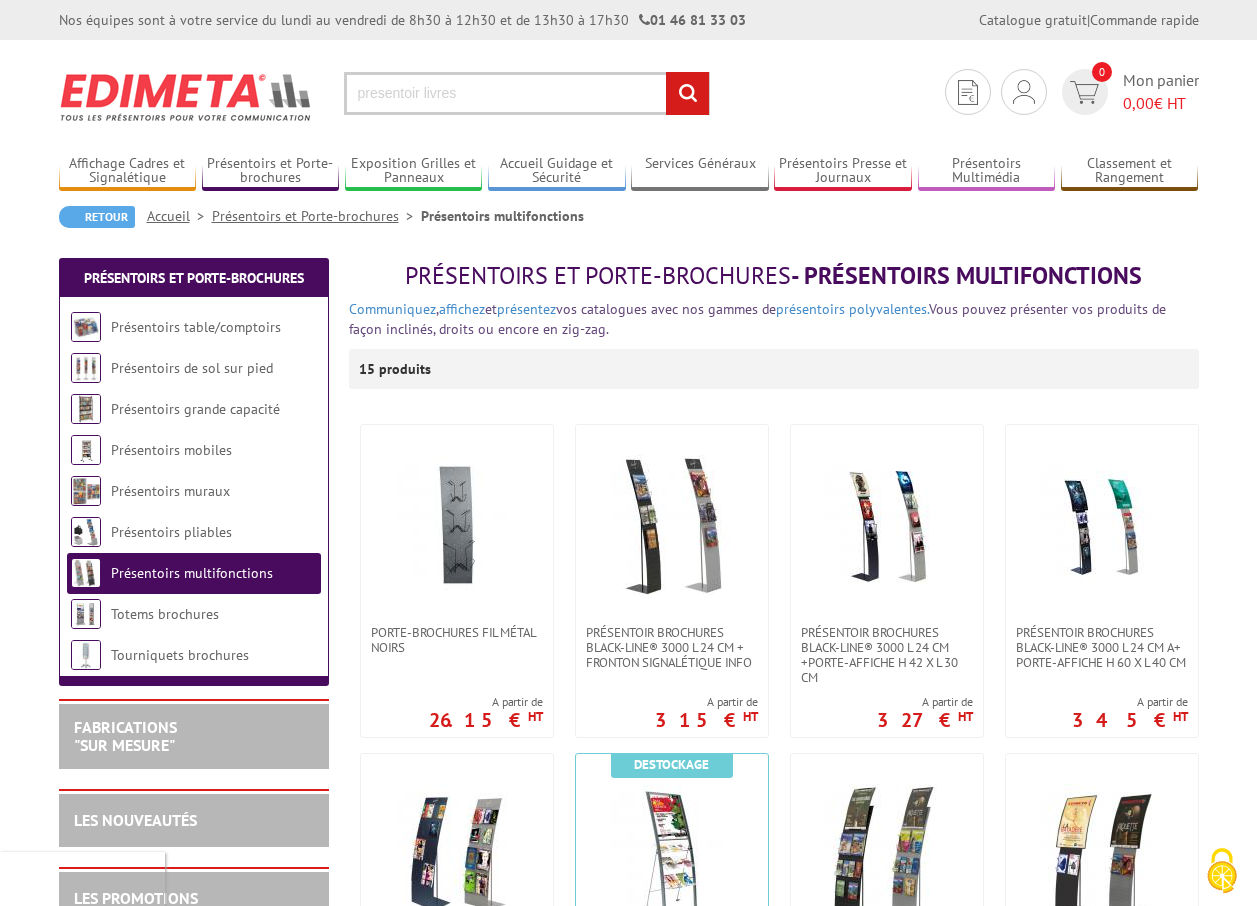 type on "presentoir livres" 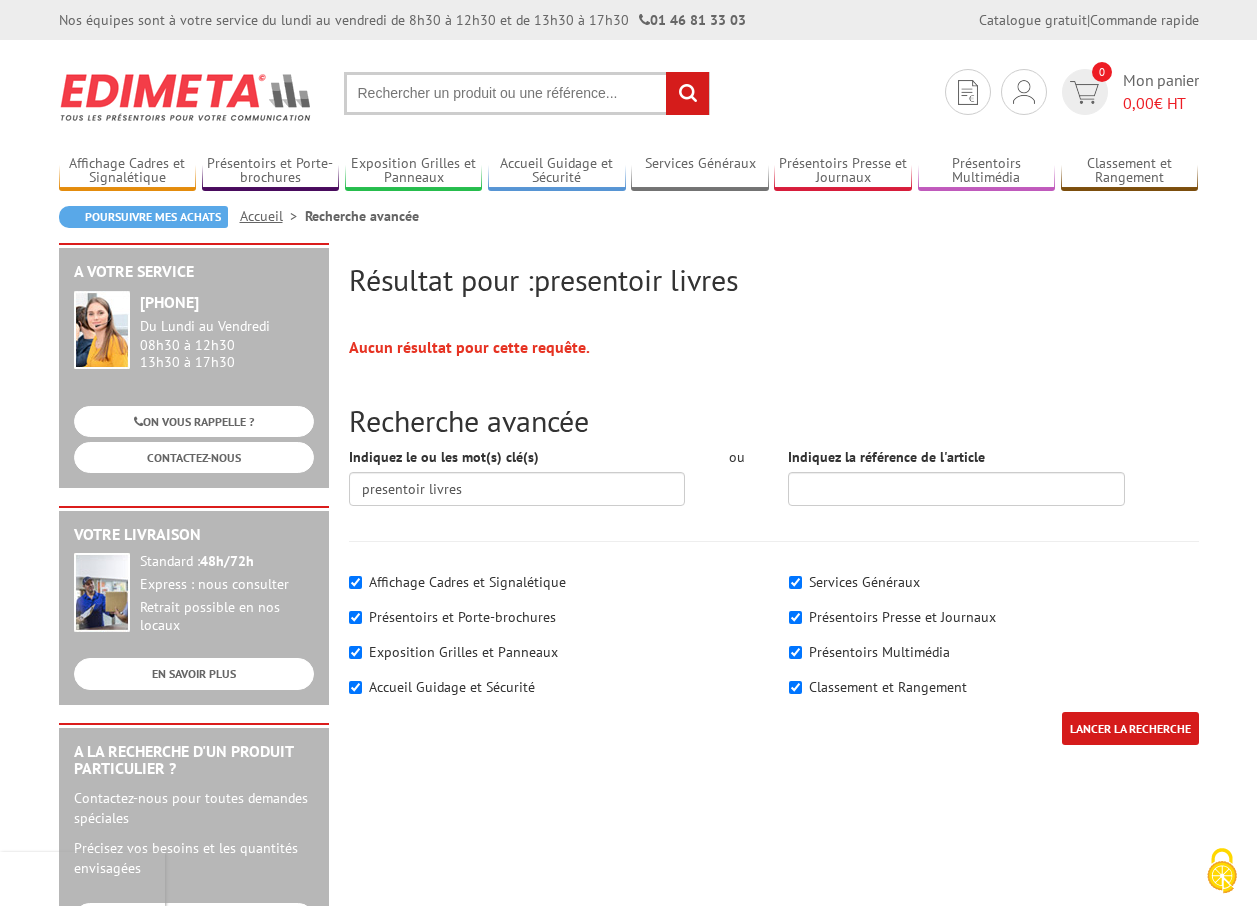 scroll, scrollTop: 0, scrollLeft: 0, axis: both 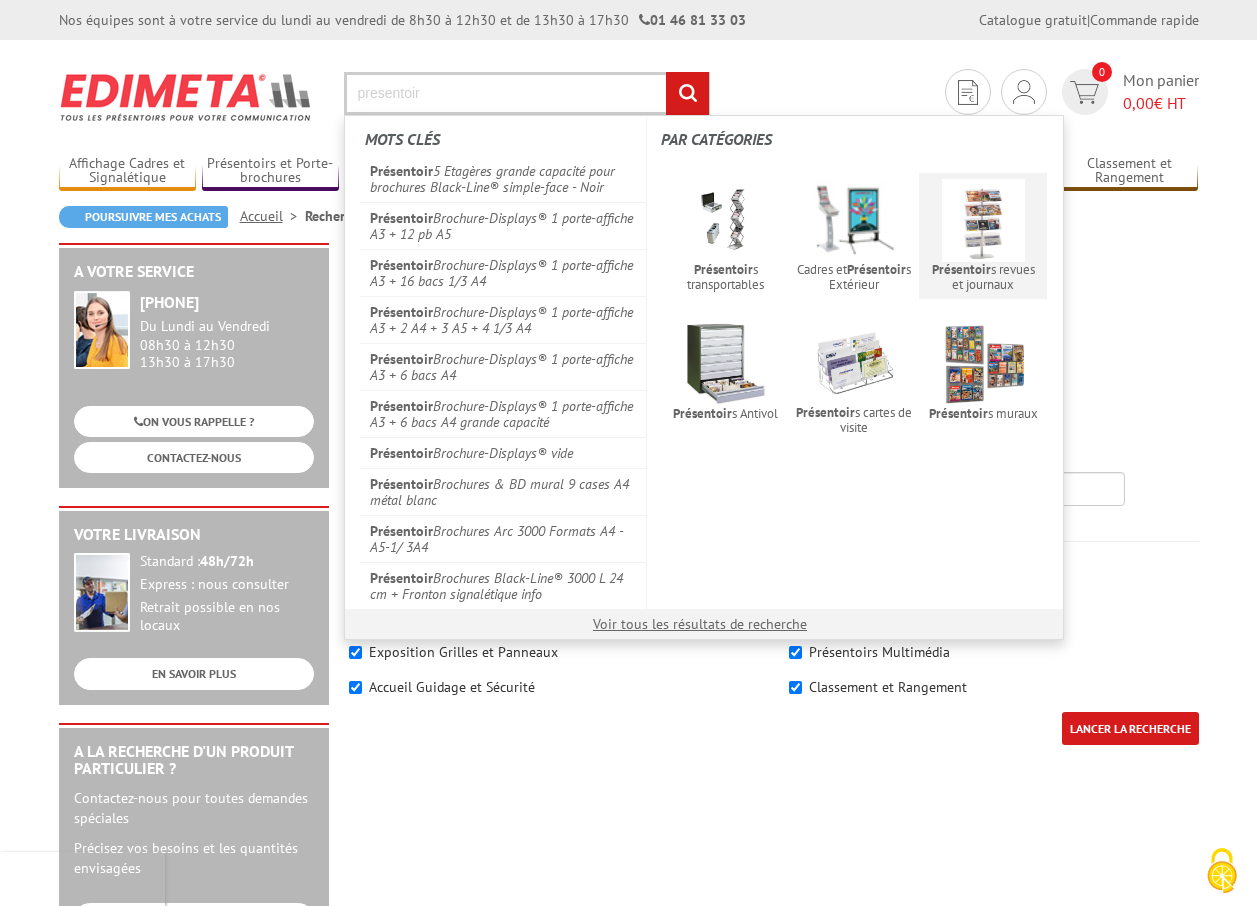 type on "presentoir" 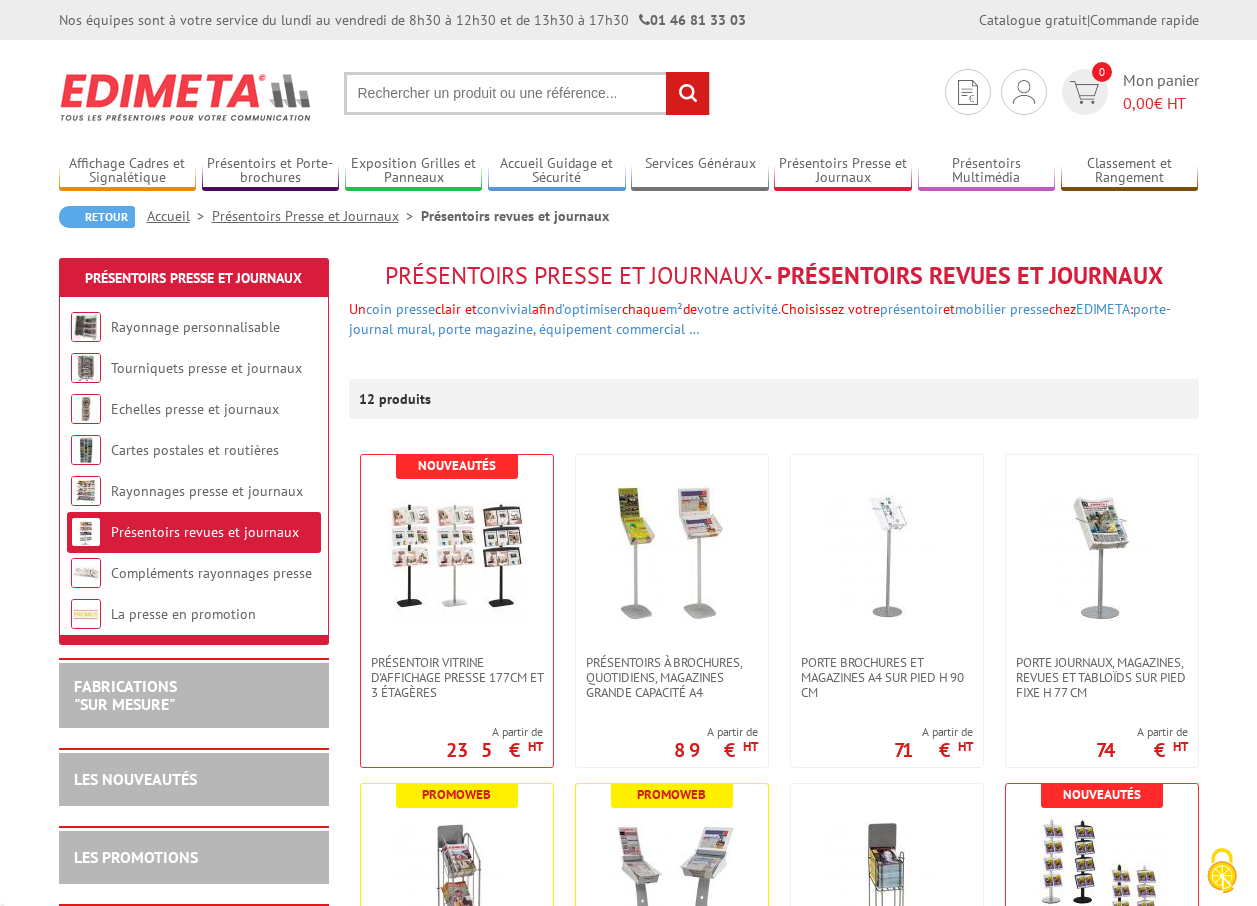 scroll, scrollTop: 0, scrollLeft: 0, axis: both 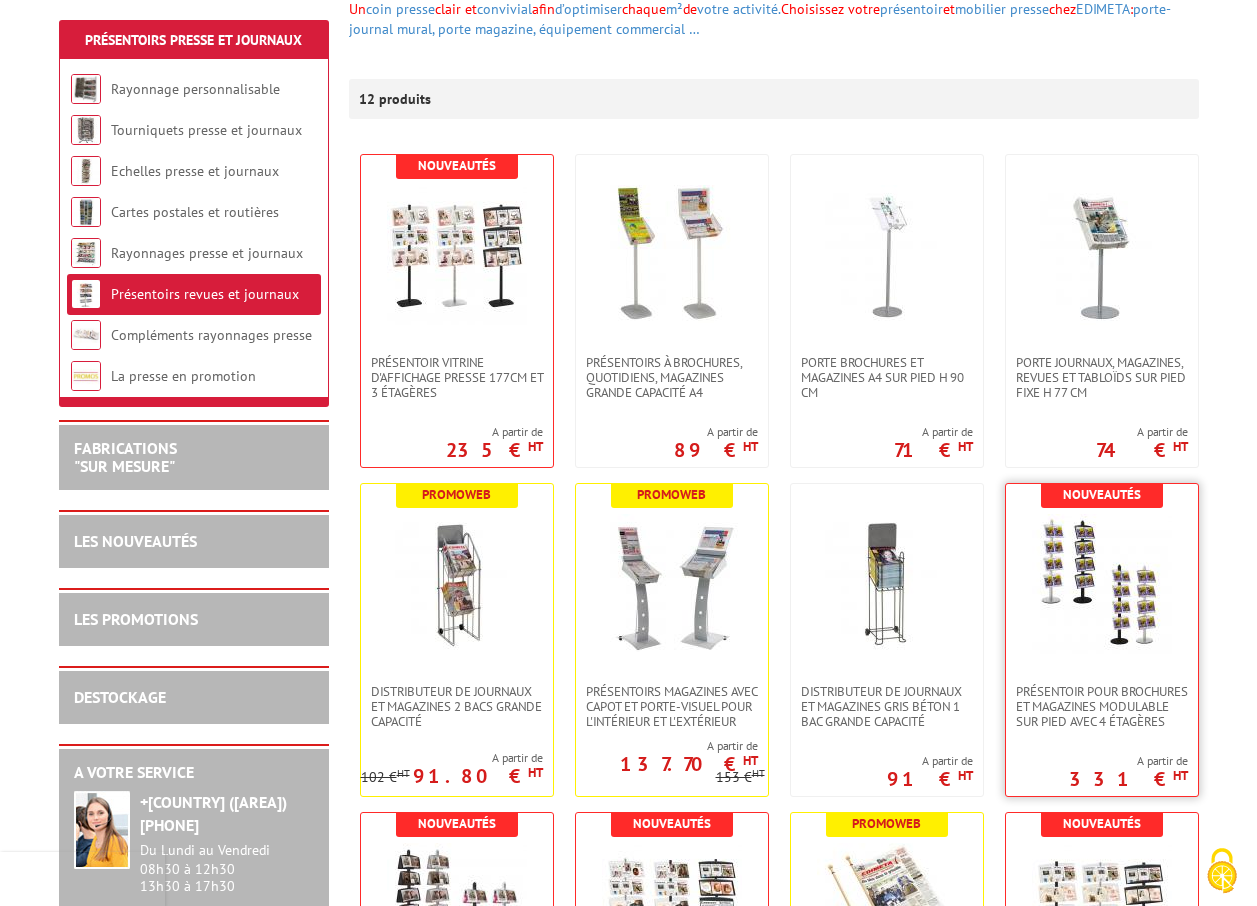 click at bounding box center [1102, 584] 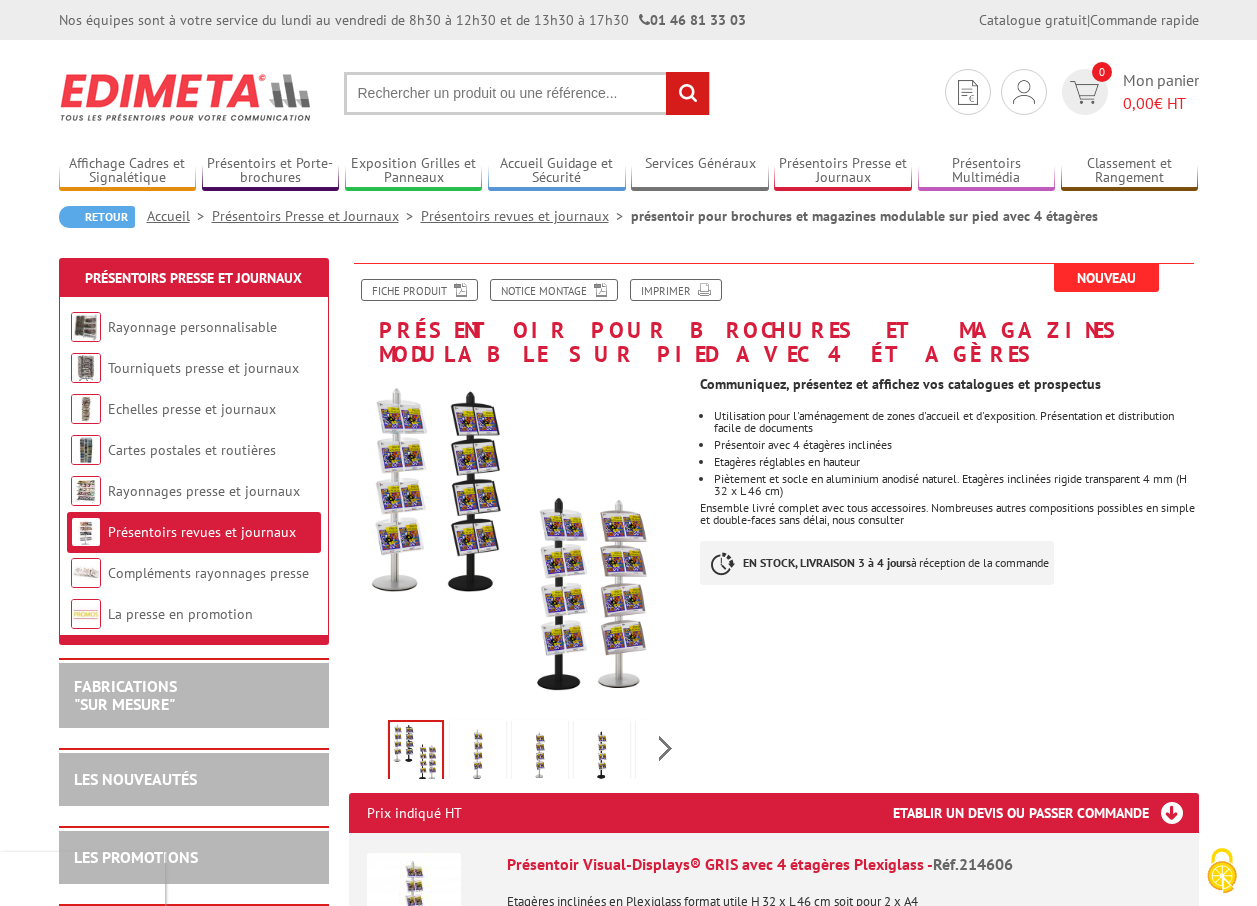 scroll, scrollTop: 0, scrollLeft: 0, axis: both 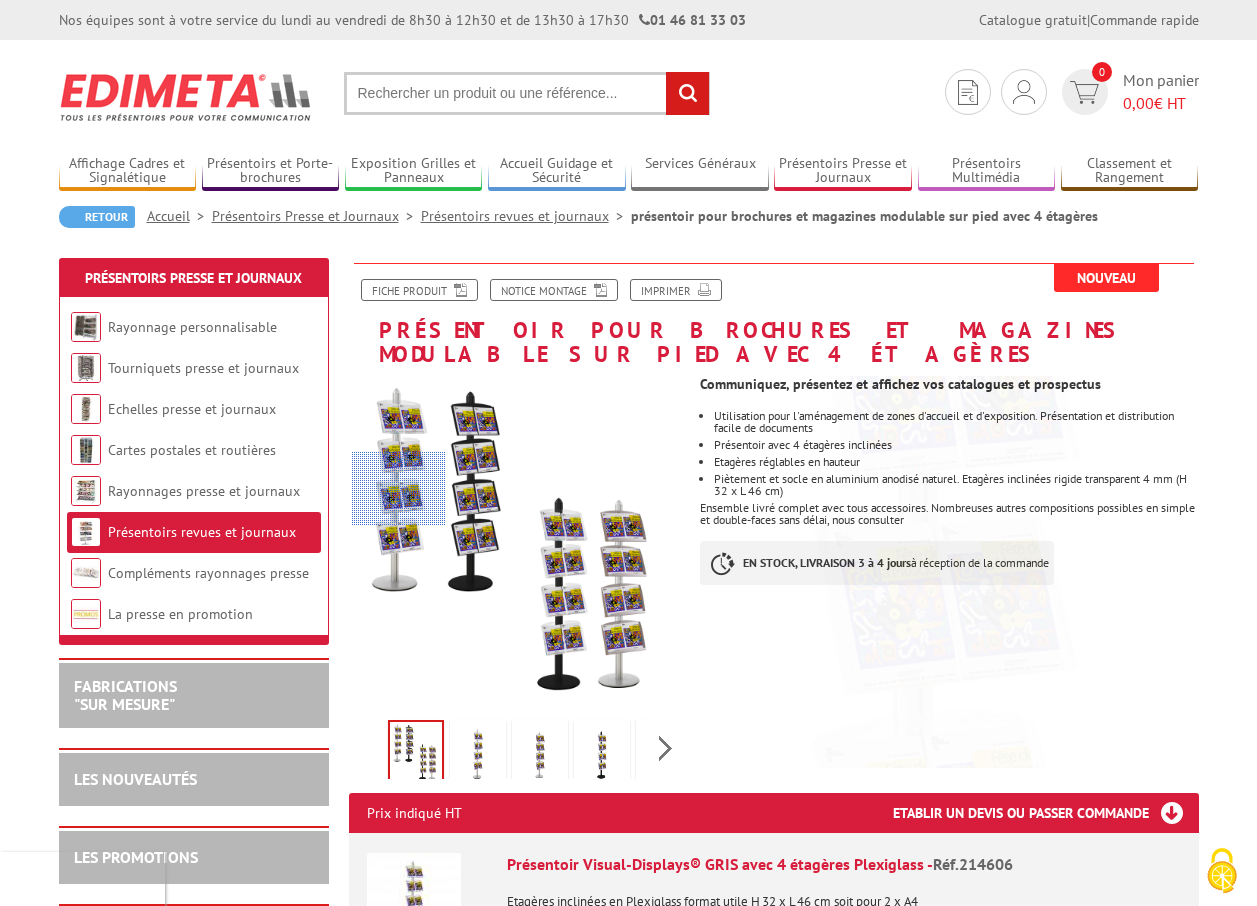 click at bounding box center (399, 489) 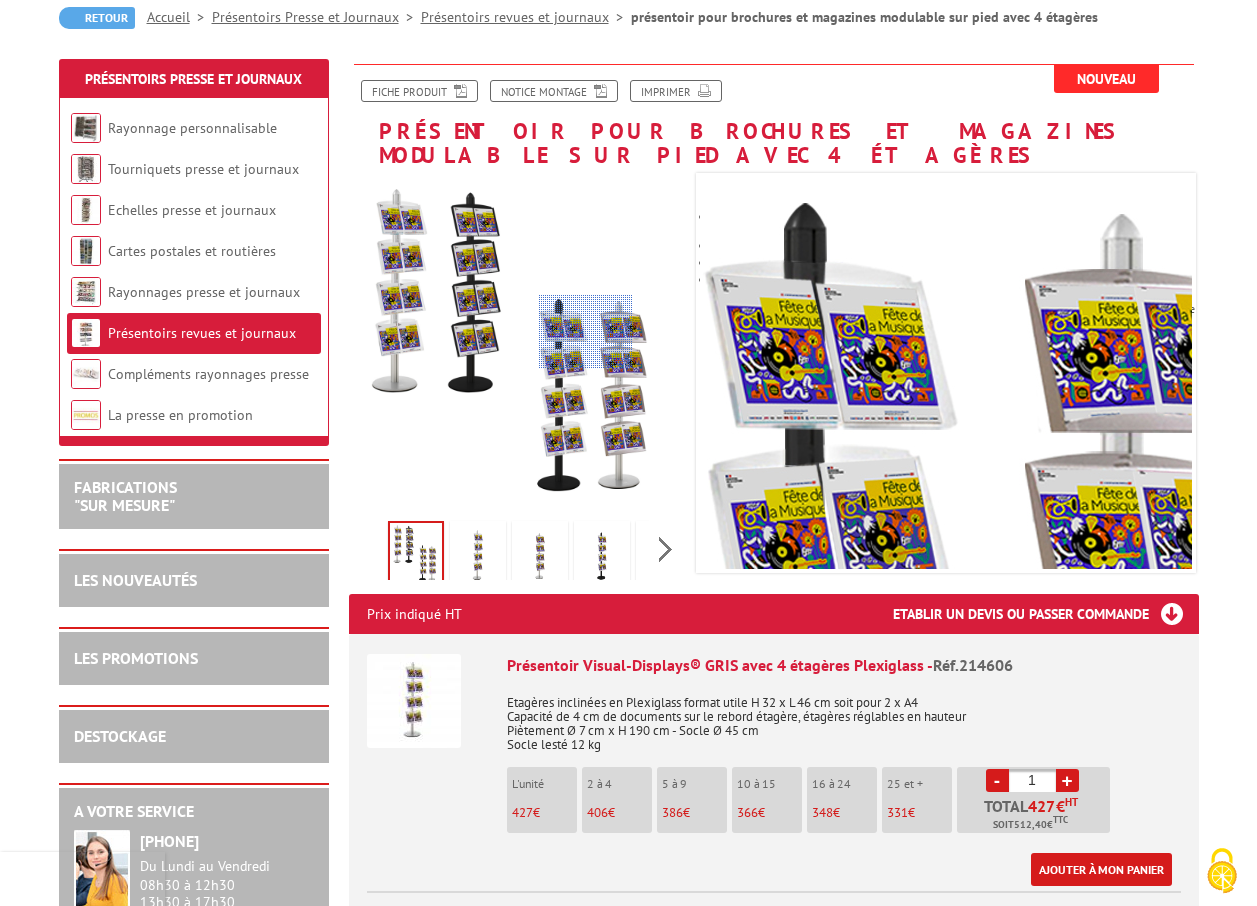 scroll, scrollTop: 200, scrollLeft: 0, axis: vertical 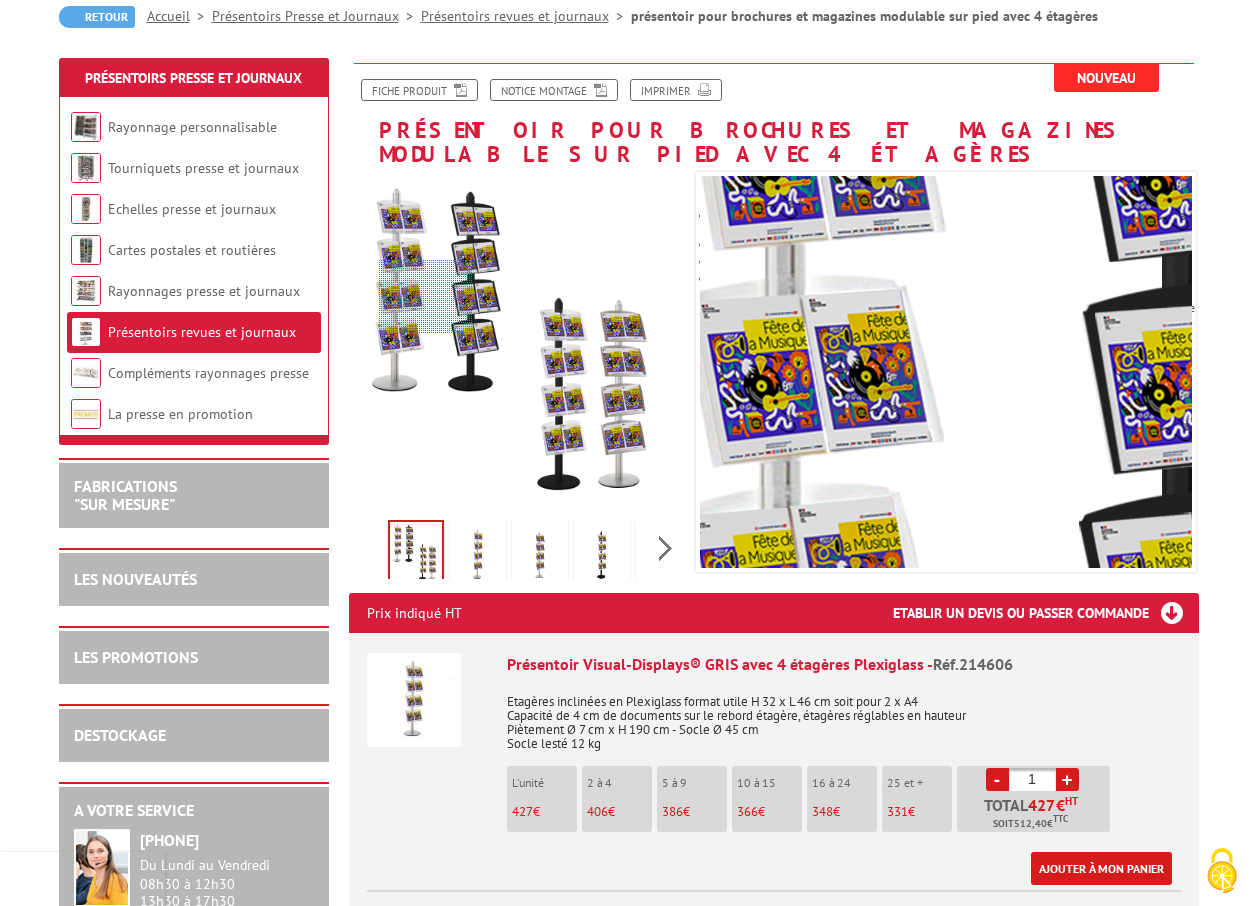 click at bounding box center (426, 297) 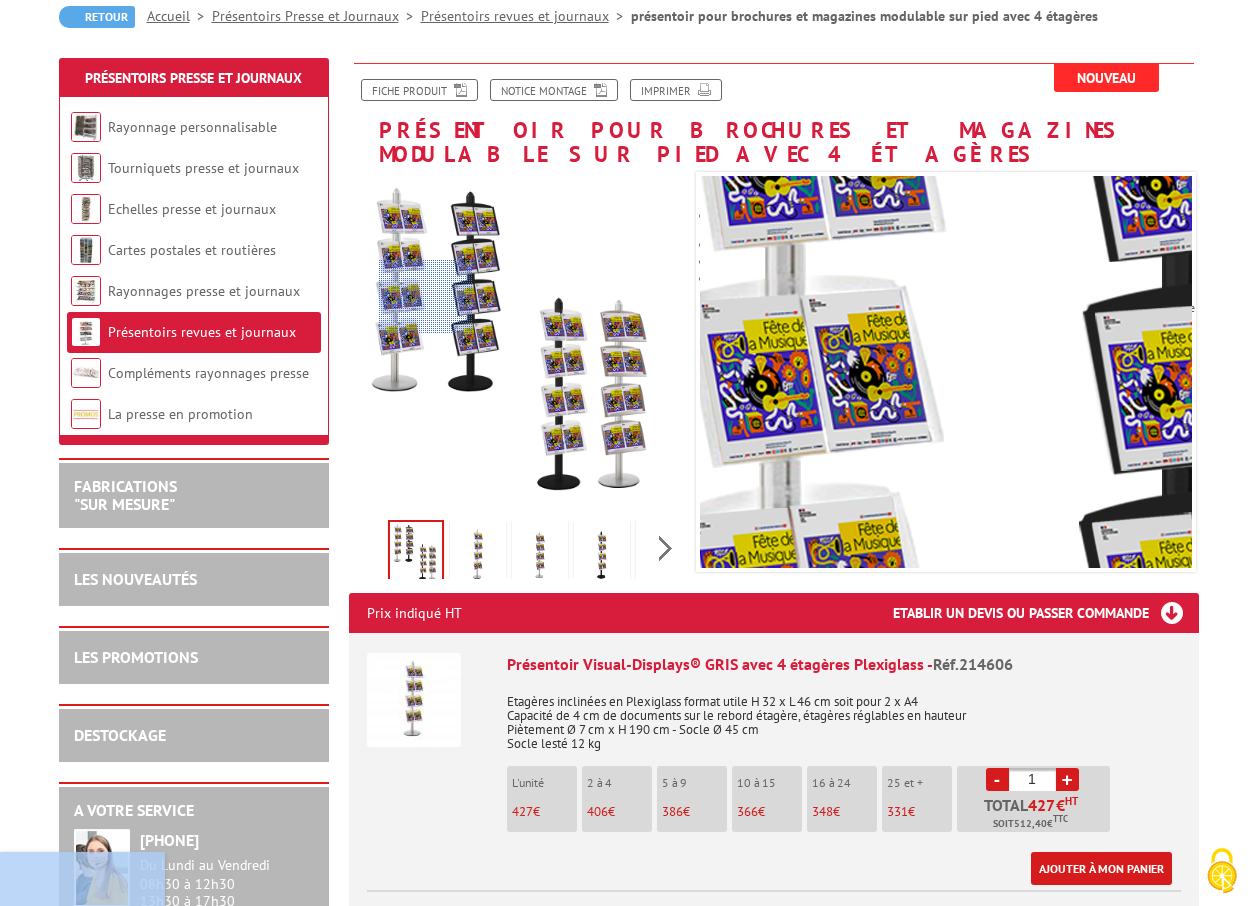 click at bounding box center [426, 297] 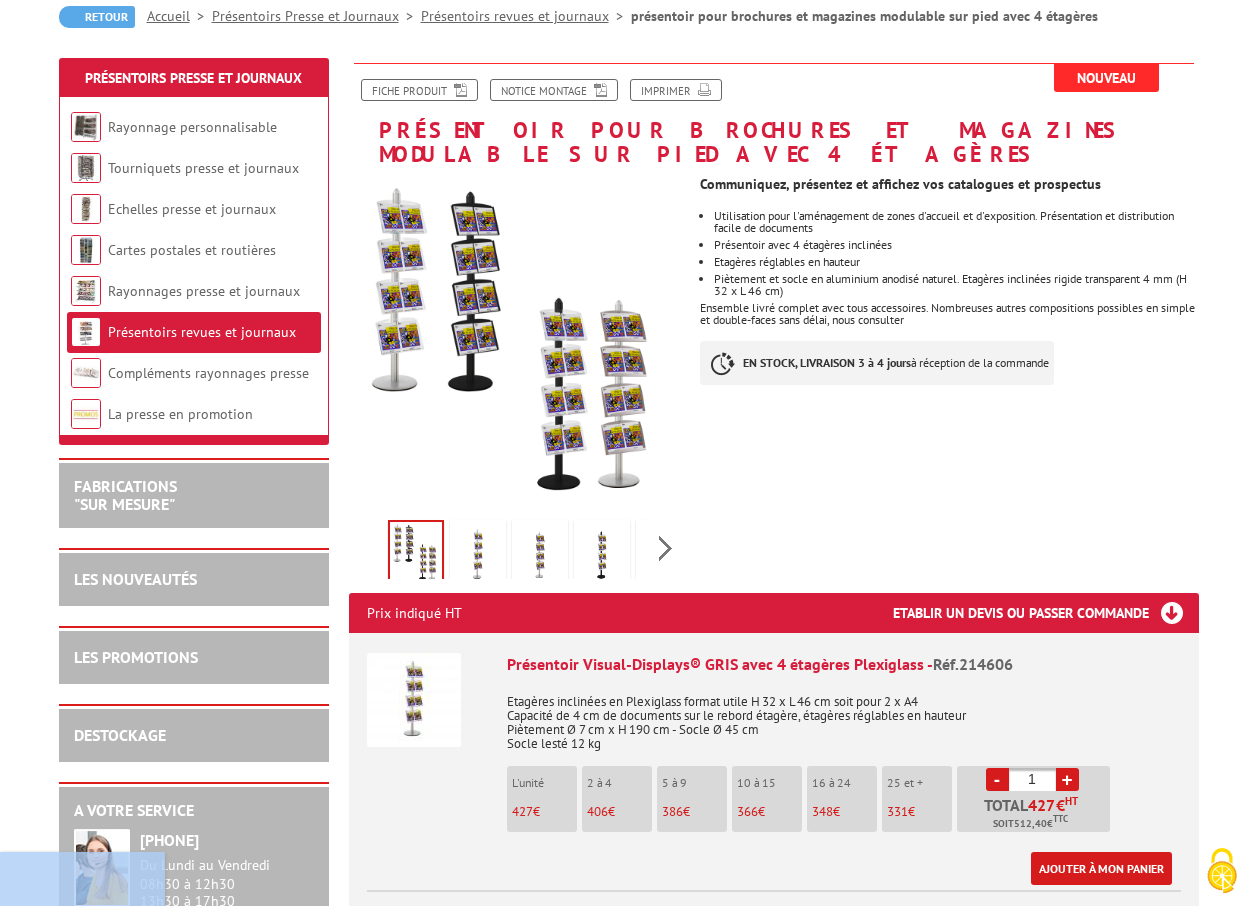 click at bounding box center [478, 555] 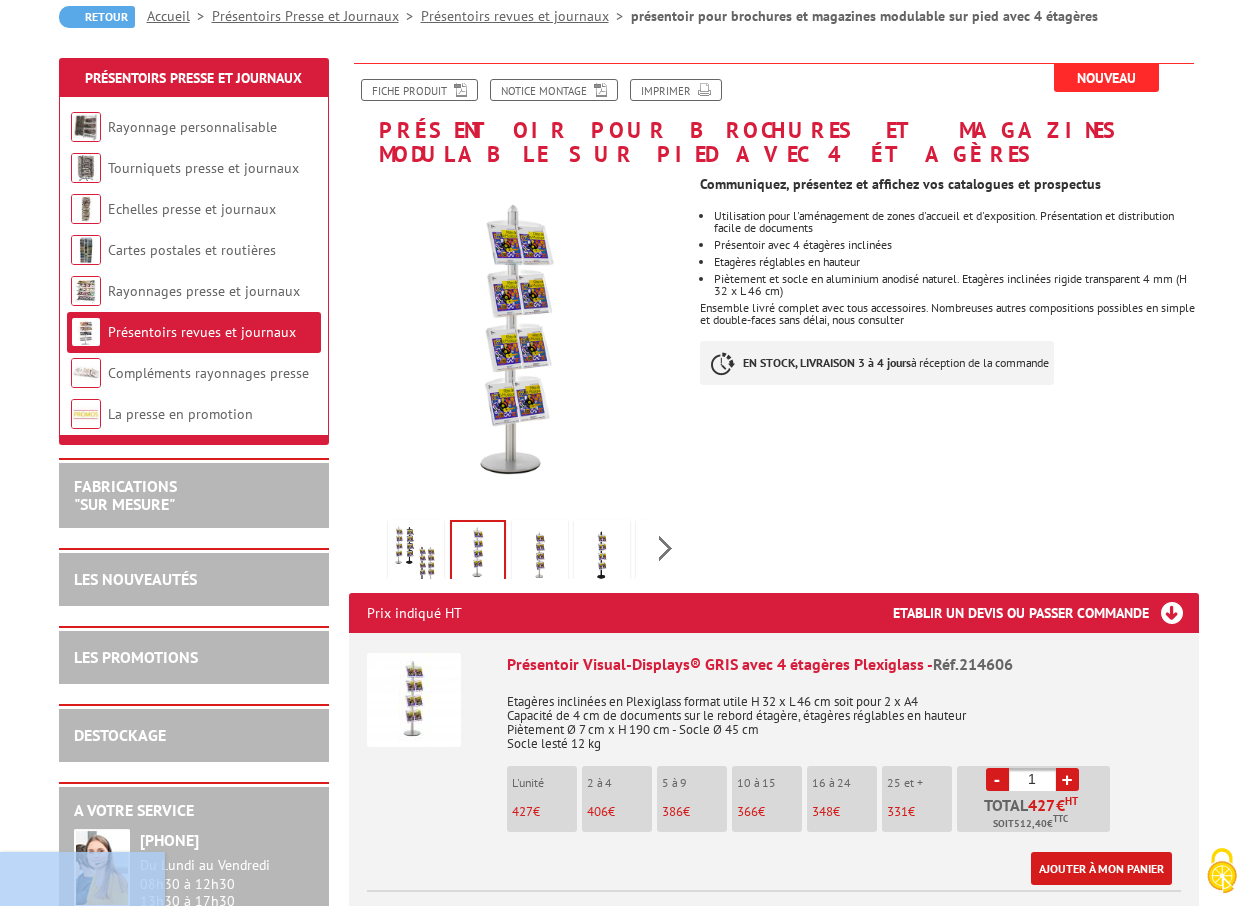 click at bounding box center (478, 553) 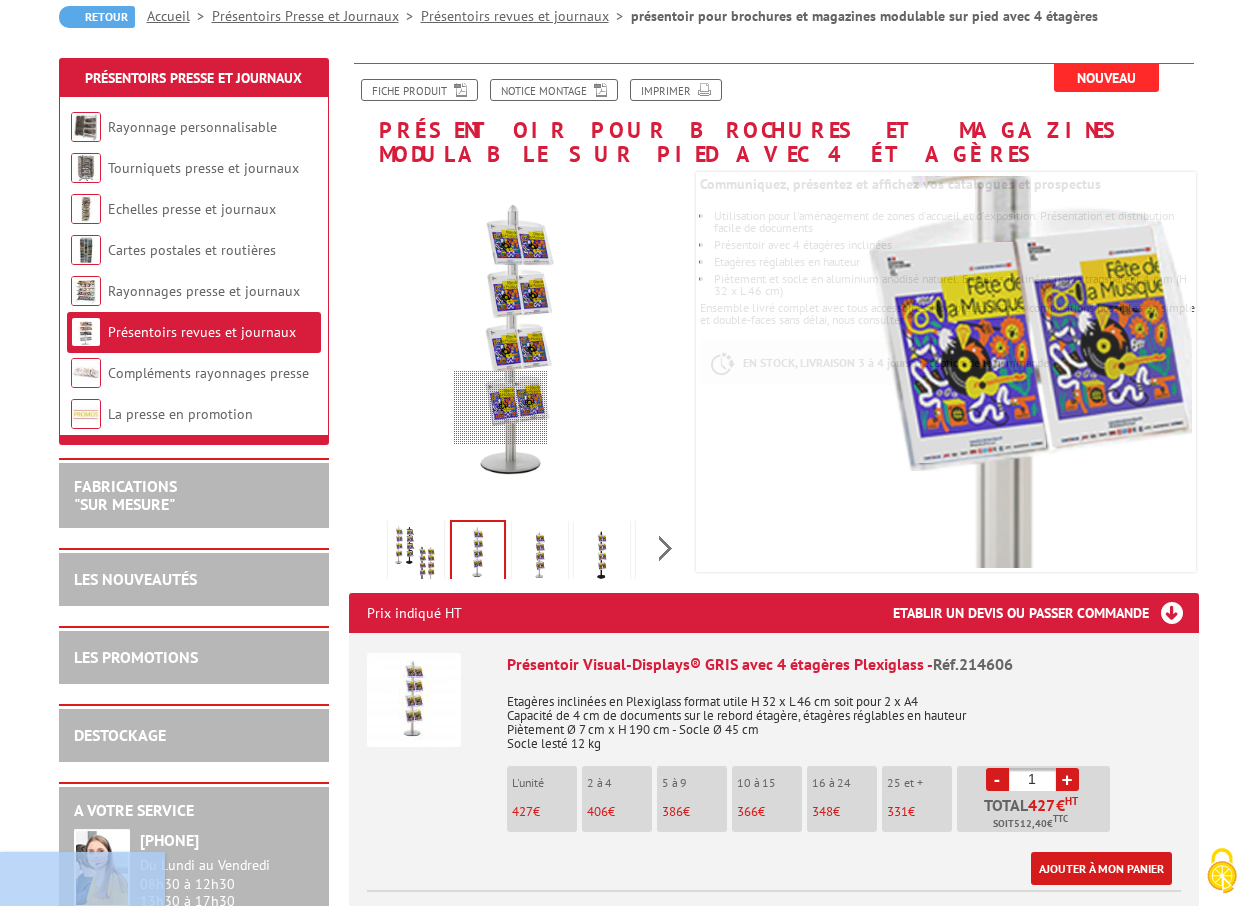 click at bounding box center [501, 408] 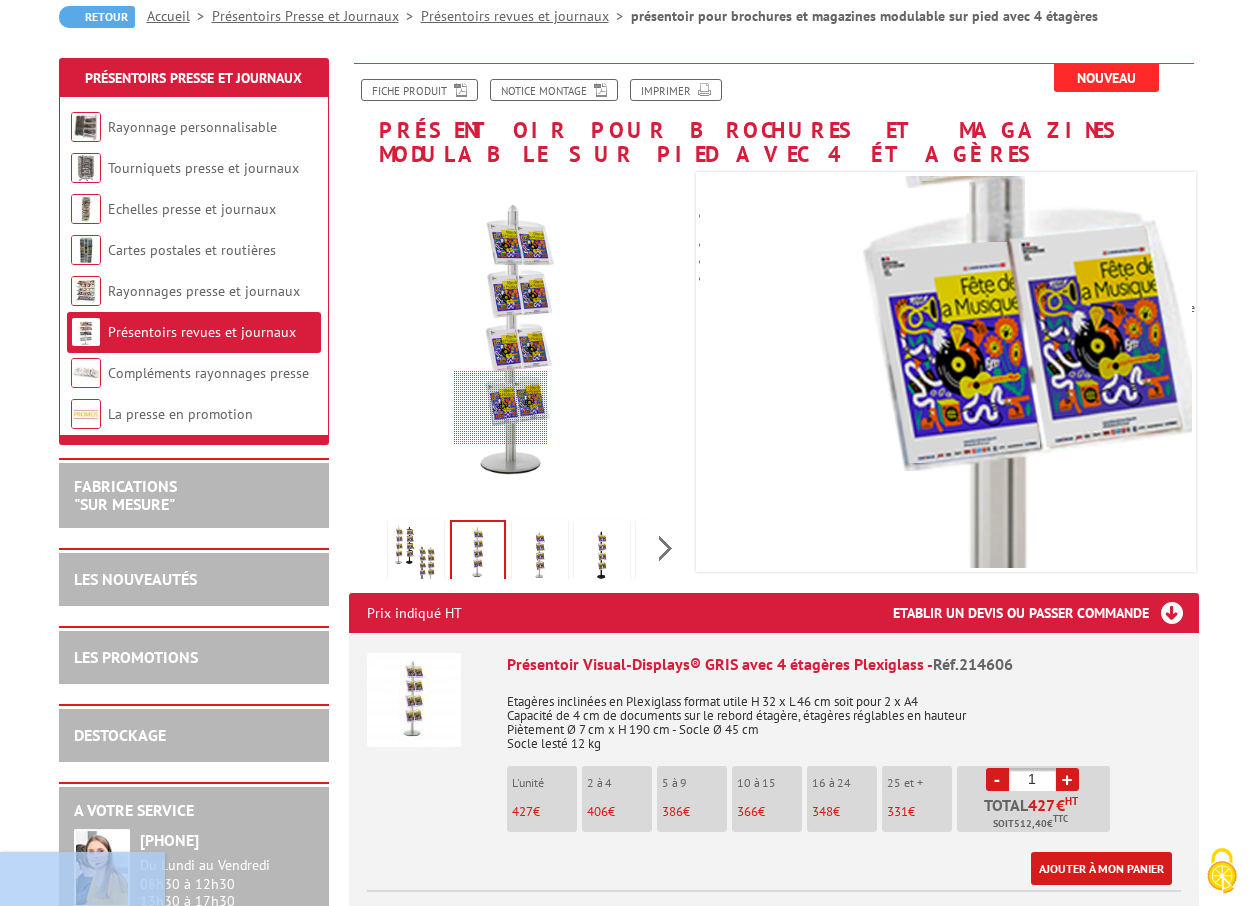 click at bounding box center (501, 408) 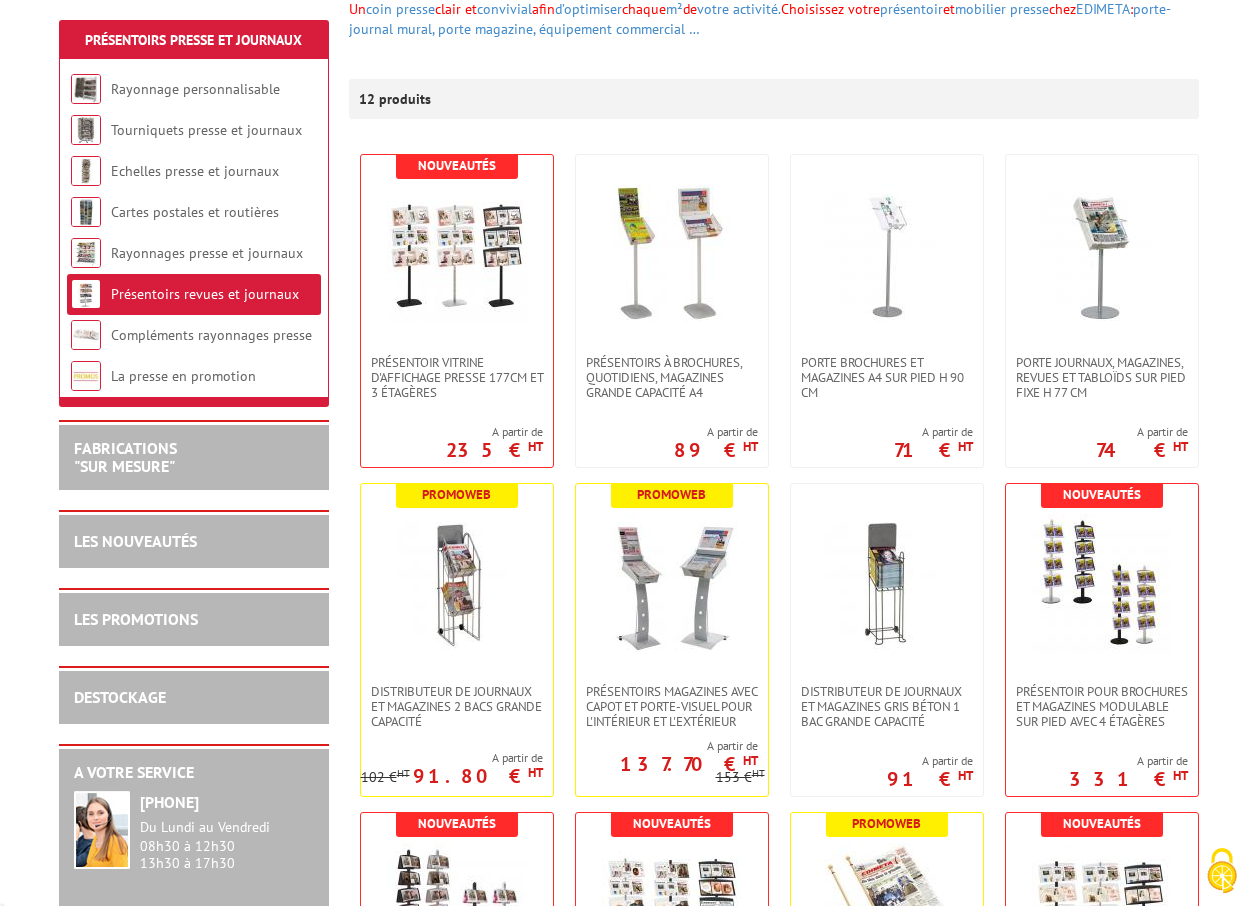 scroll, scrollTop: 300, scrollLeft: 0, axis: vertical 